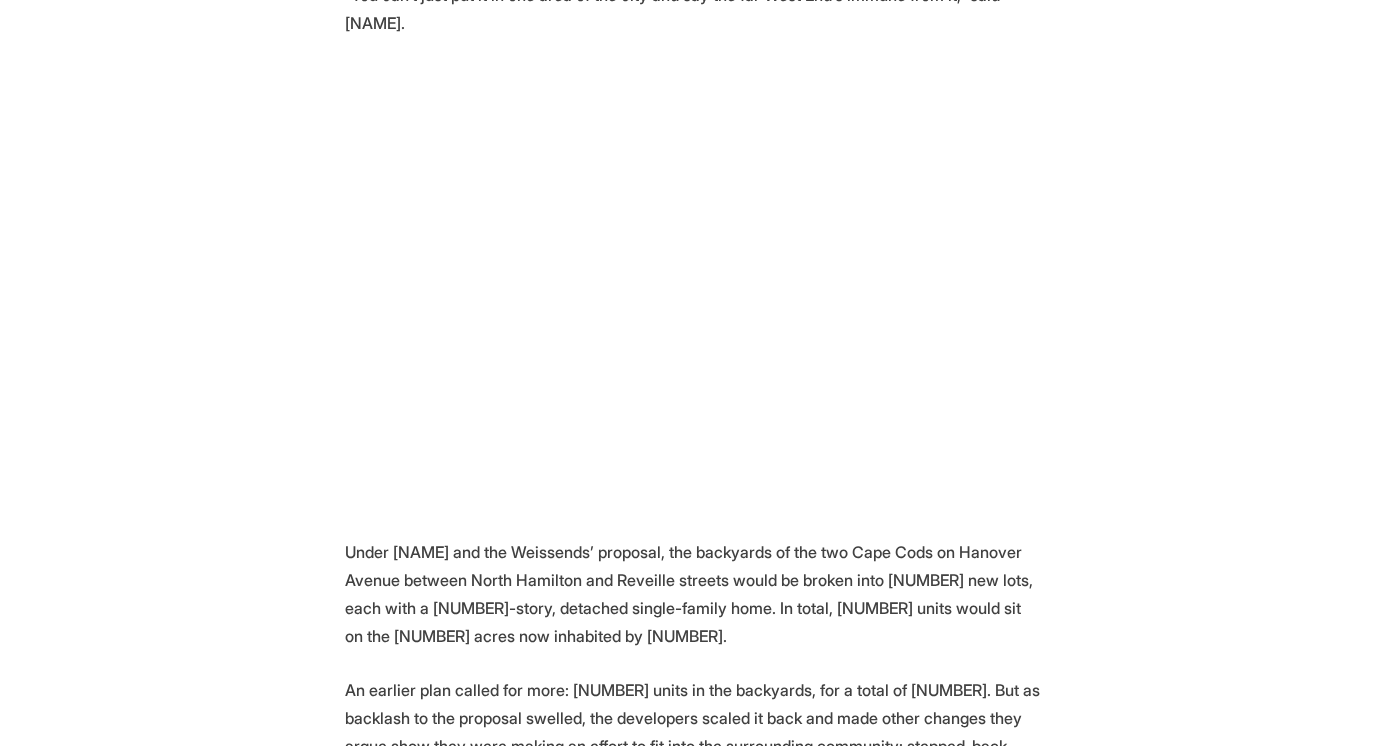 scroll, scrollTop: 2026, scrollLeft: 0, axis: vertical 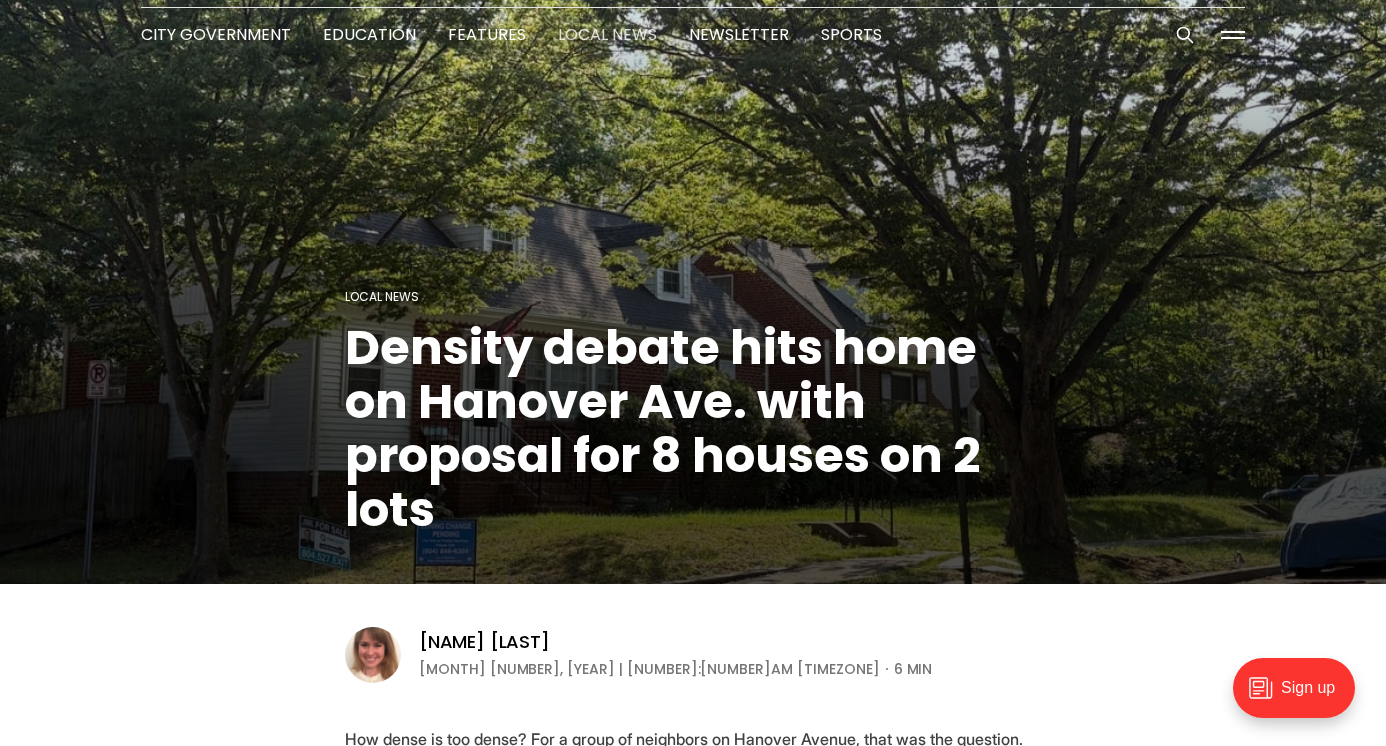 click on "Local News" at bounding box center [607, 34] 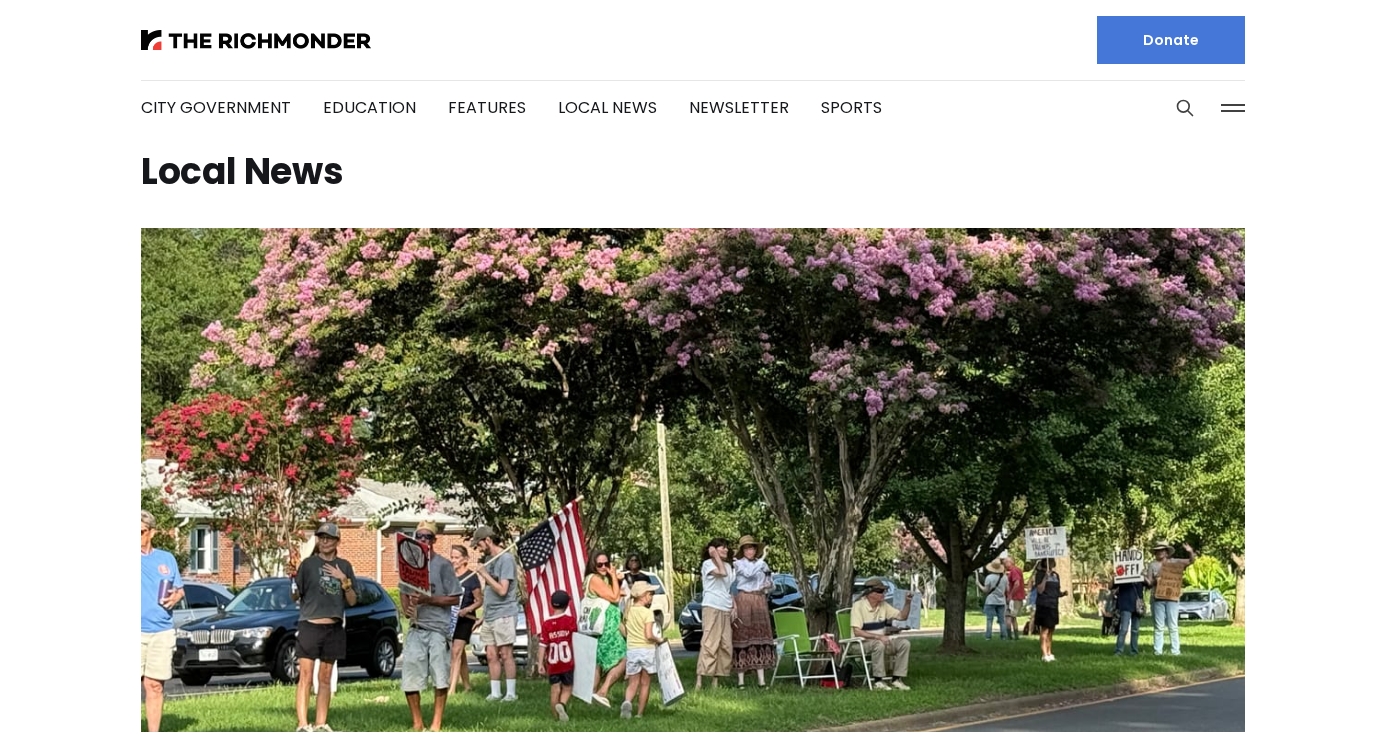 scroll, scrollTop: 0, scrollLeft: 0, axis: both 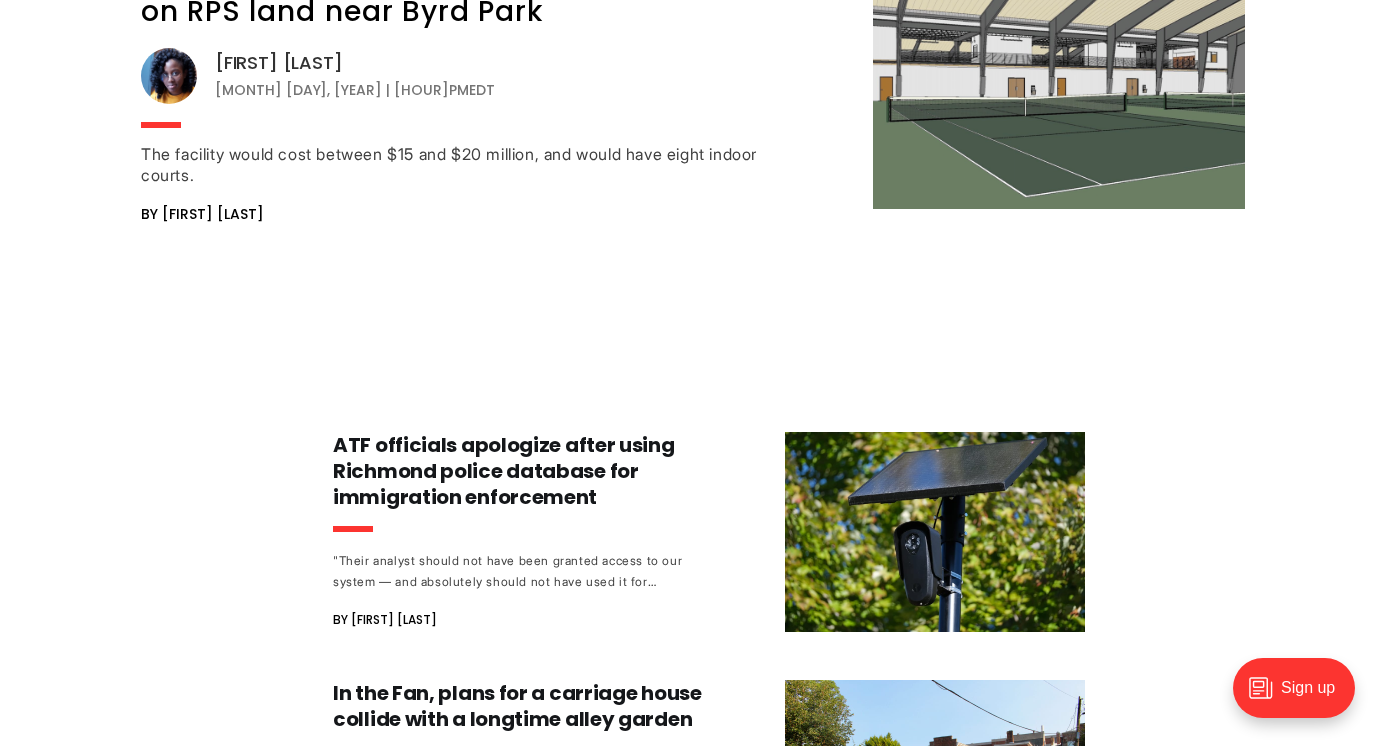 click on "[FIRST] [MIDDLE] [LAST]" at bounding box center [278, 63] 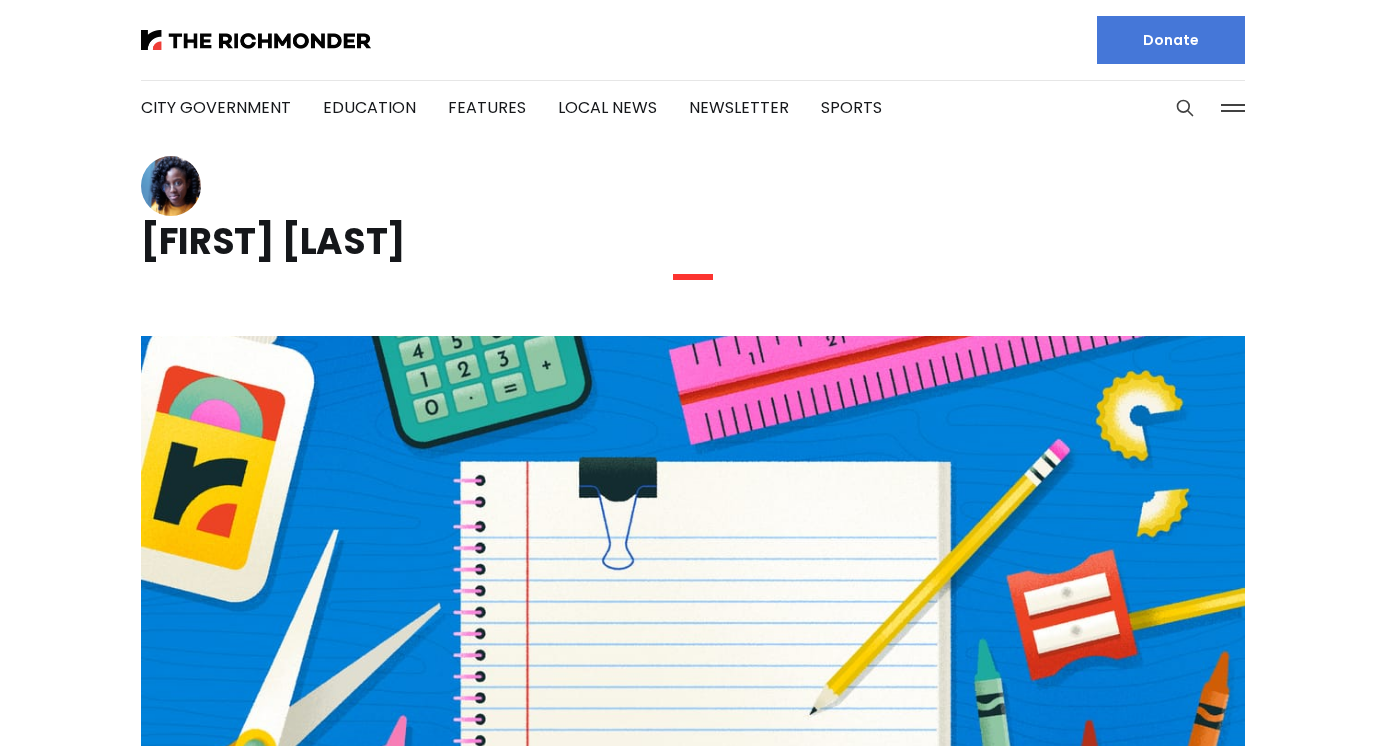 scroll, scrollTop: 0, scrollLeft: 0, axis: both 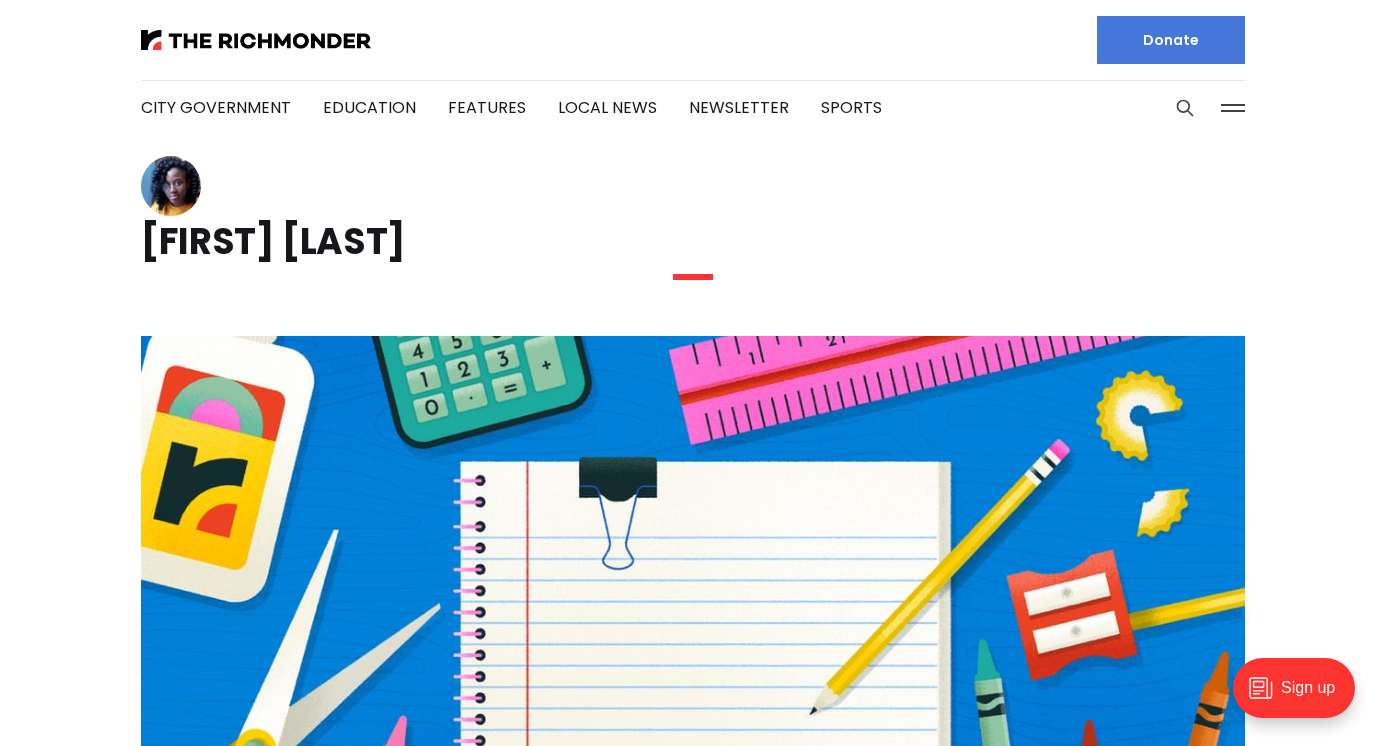 click at bounding box center (171, 186) 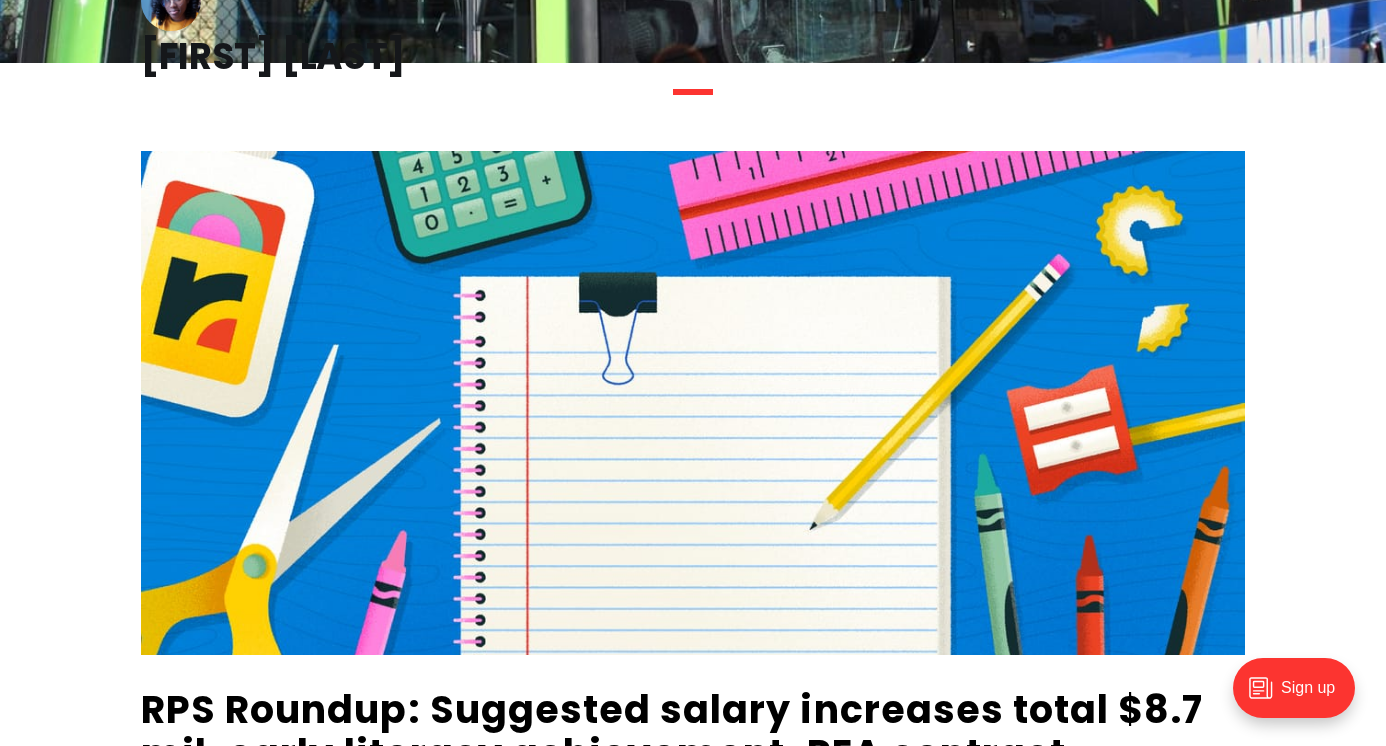 scroll, scrollTop: 0, scrollLeft: 0, axis: both 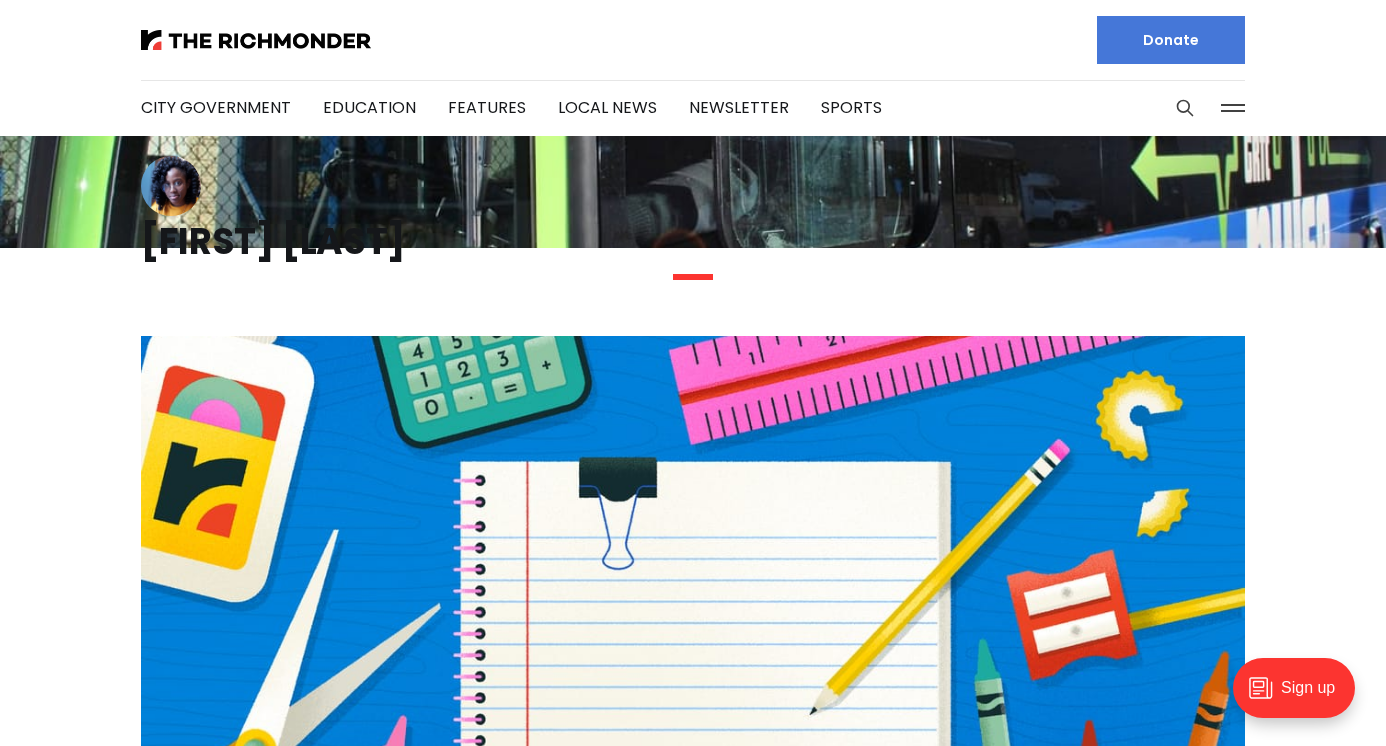 click at bounding box center [1233, 108] 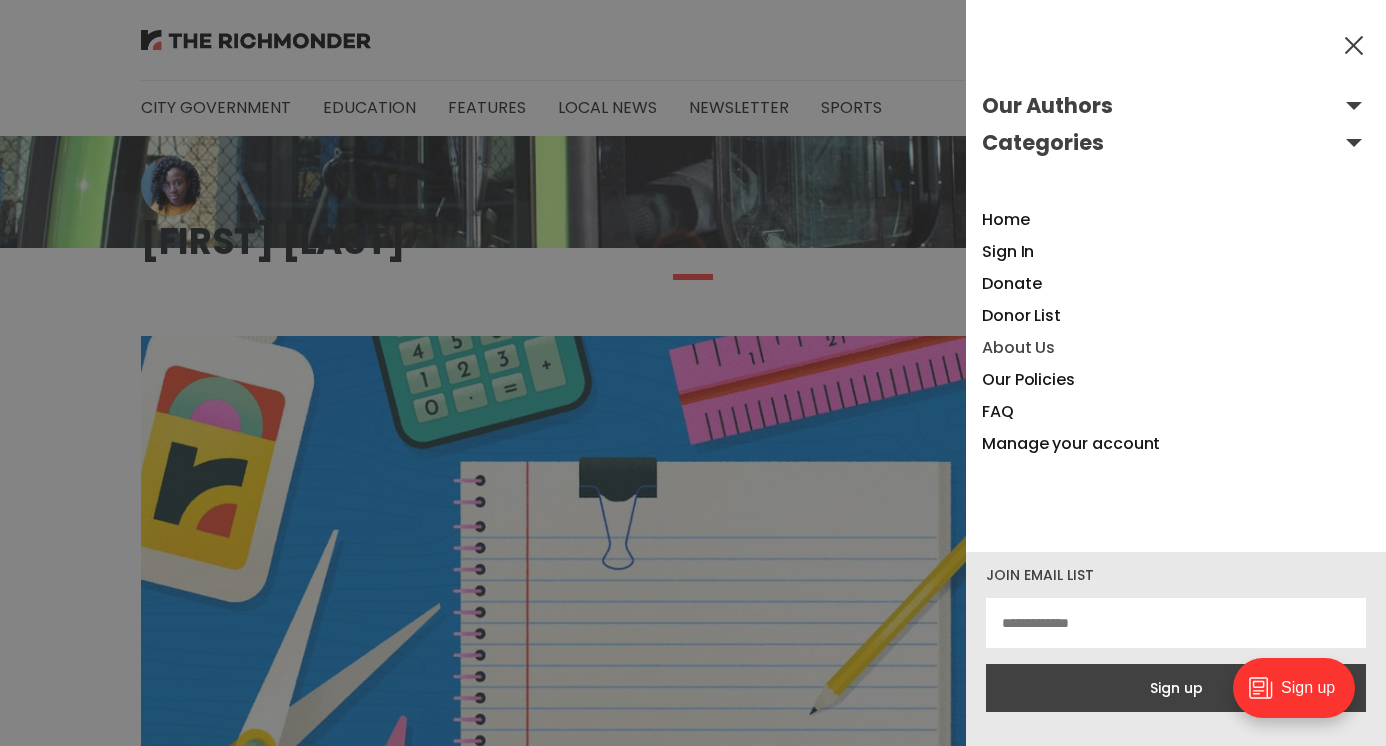 click on "About Us" at bounding box center (1018, 347) 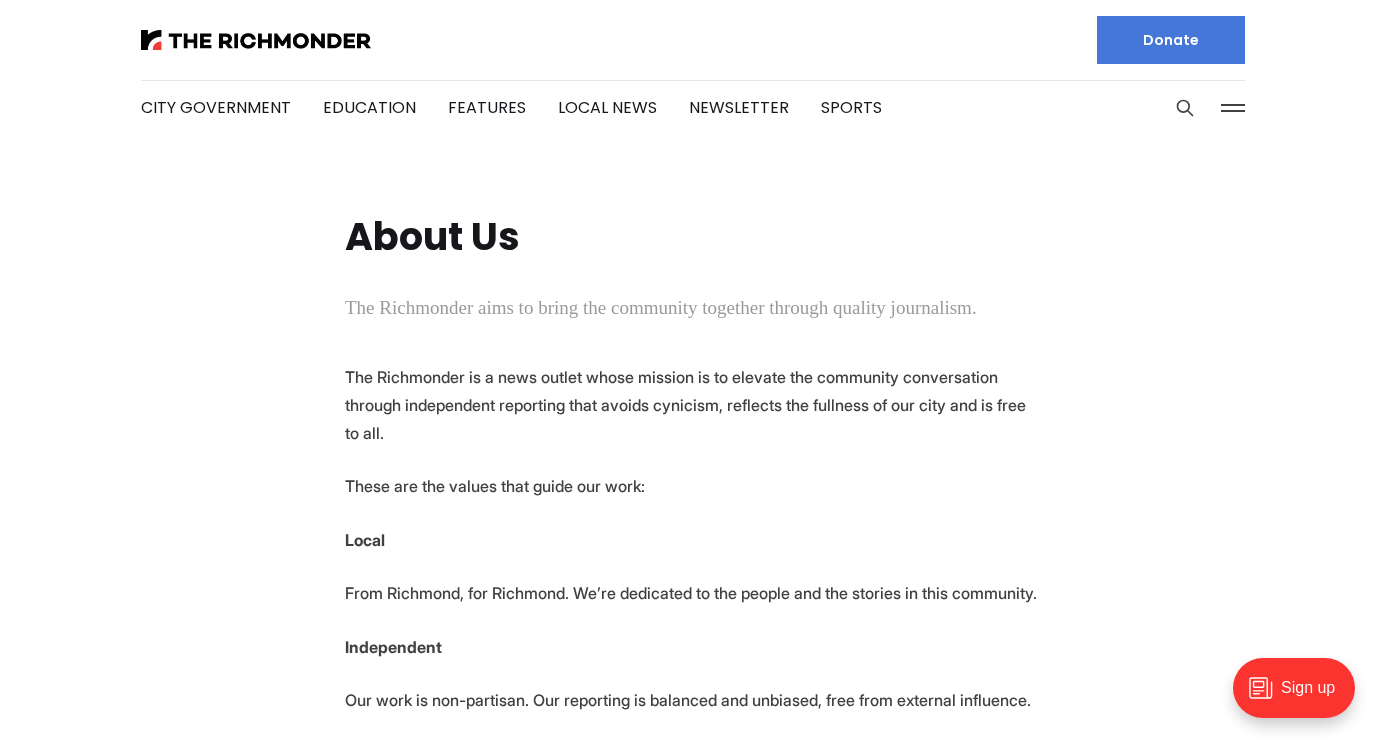 scroll, scrollTop: 0, scrollLeft: 0, axis: both 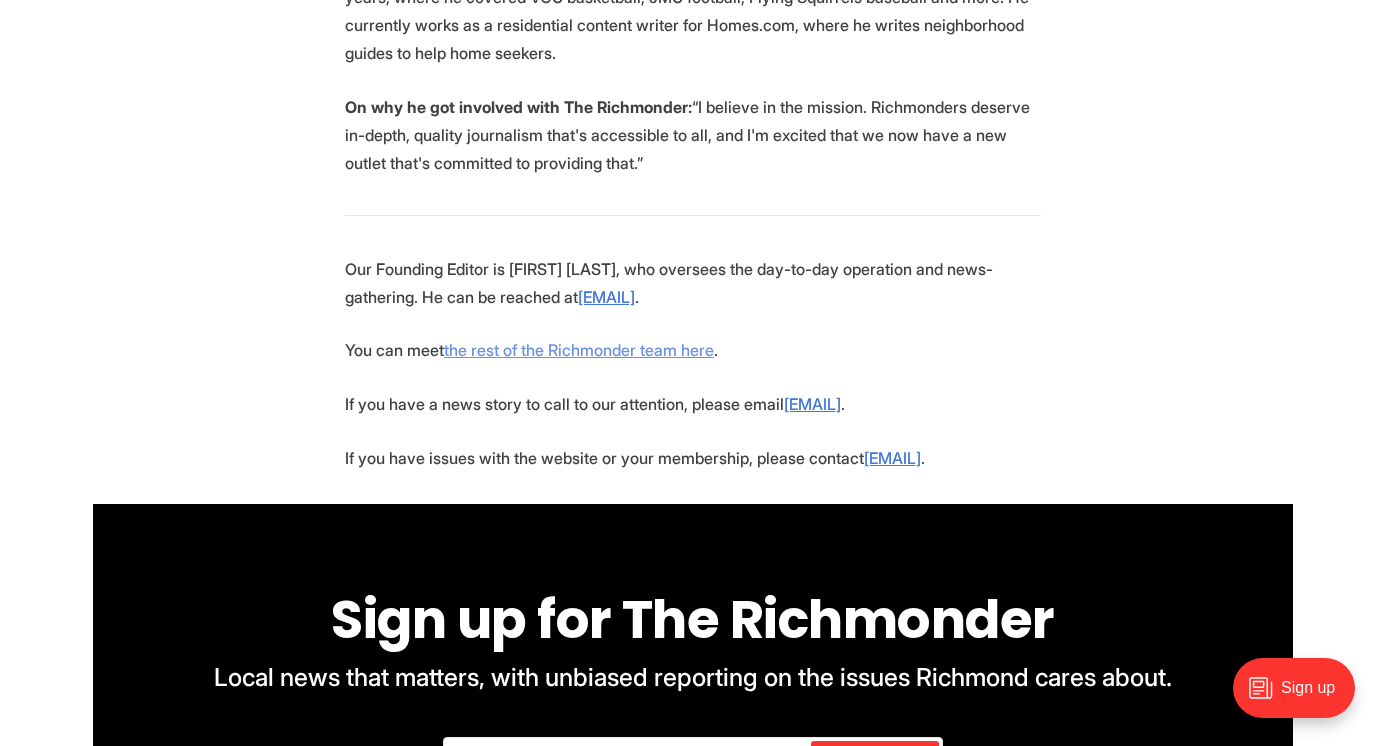 click on "the rest of the Richmonder team here" at bounding box center [579, 350] 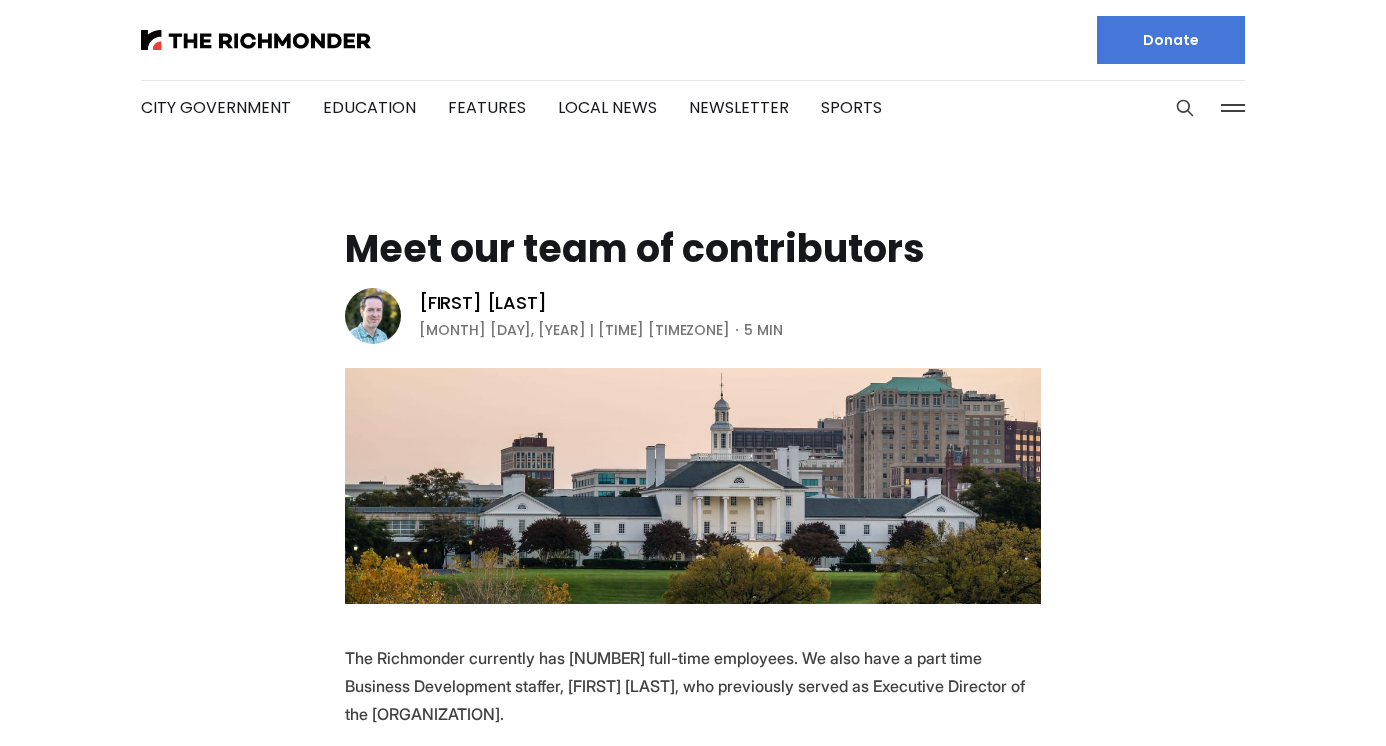 scroll, scrollTop: 0, scrollLeft: 0, axis: both 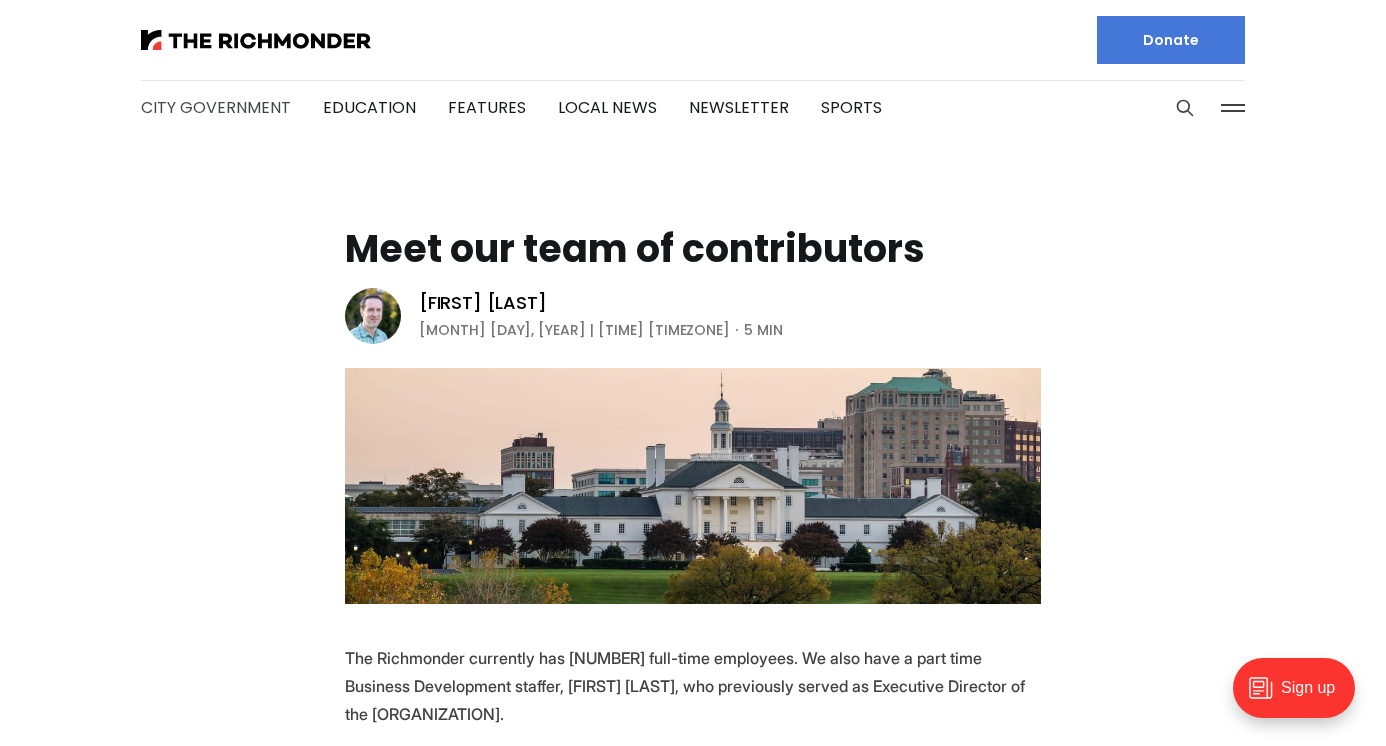 click on "City Government" at bounding box center [216, 107] 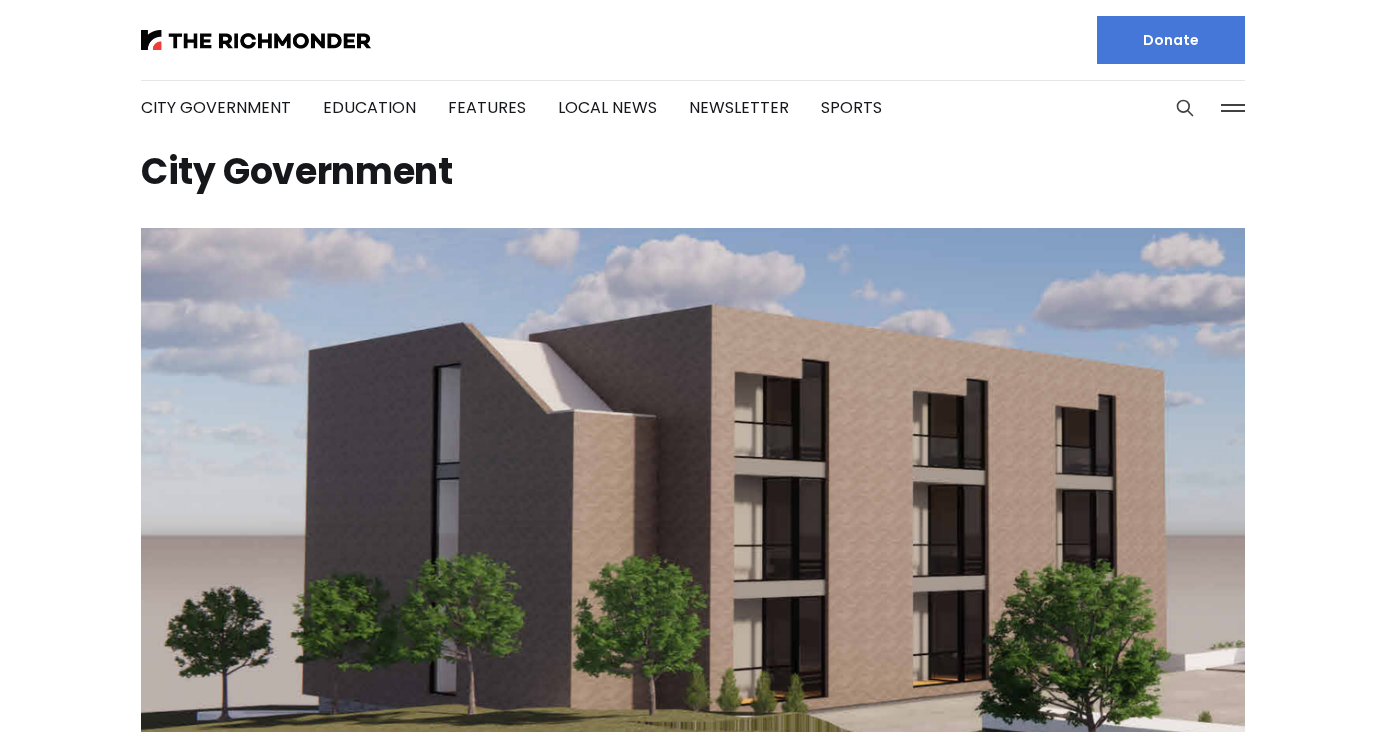 scroll, scrollTop: 0, scrollLeft: 0, axis: both 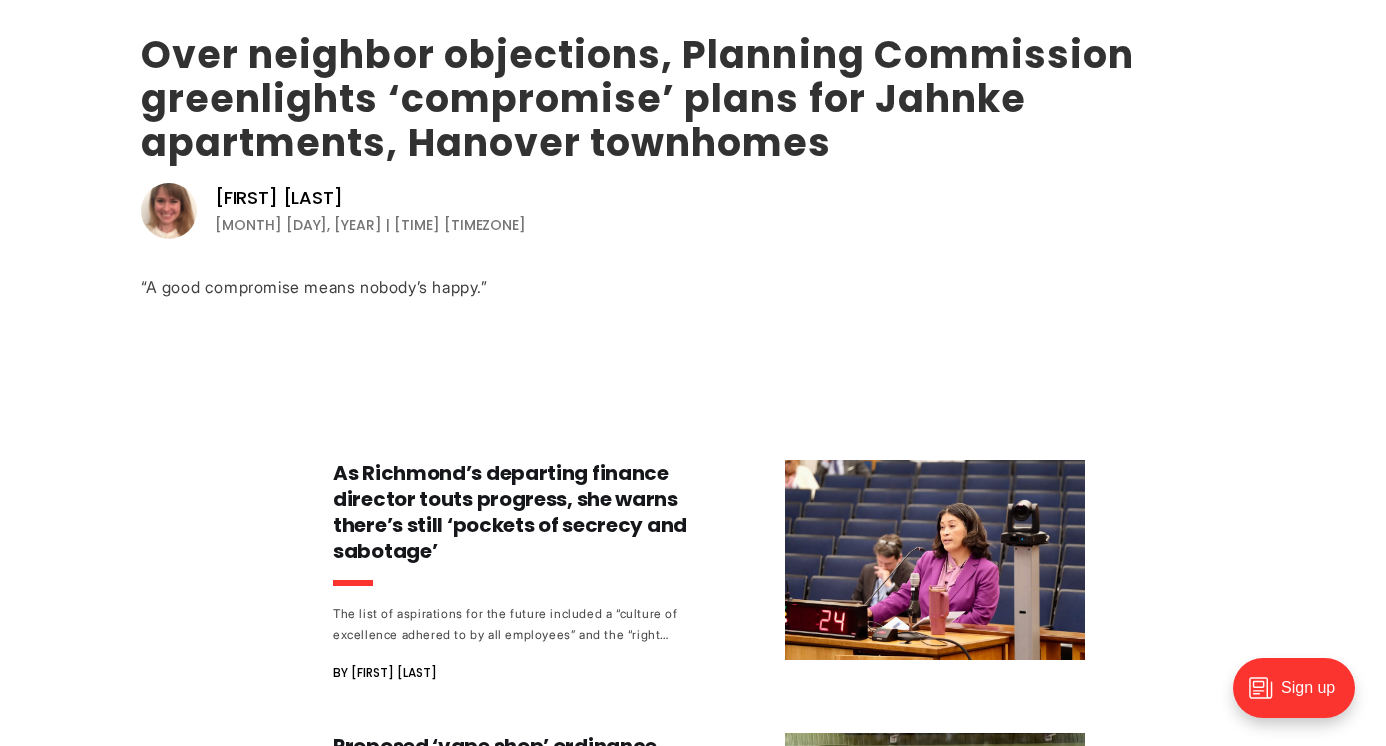click on "Over neighbor objections, Planning Commission greenlights ‘compromise’ plans for Jahnke apartments, Hanover townhomes" at bounding box center [637, 98] 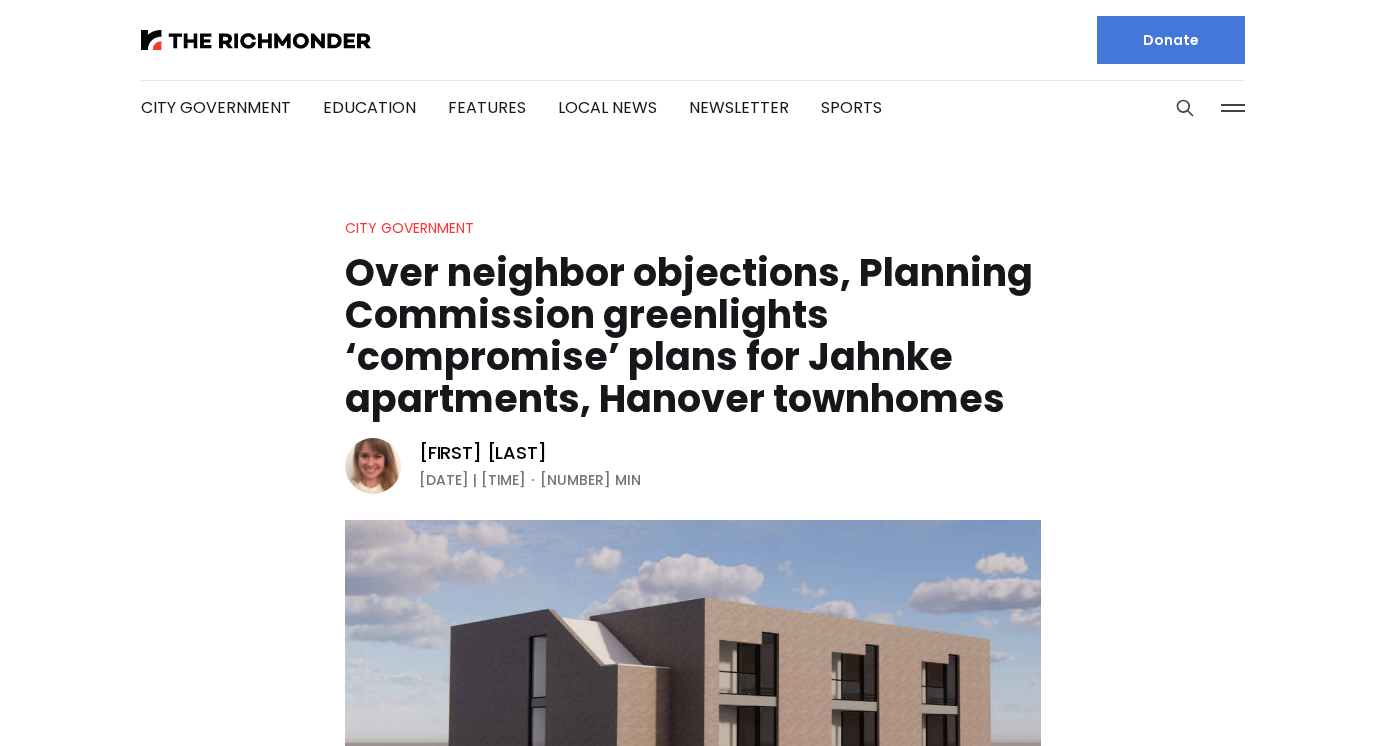 scroll, scrollTop: 0, scrollLeft: 0, axis: both 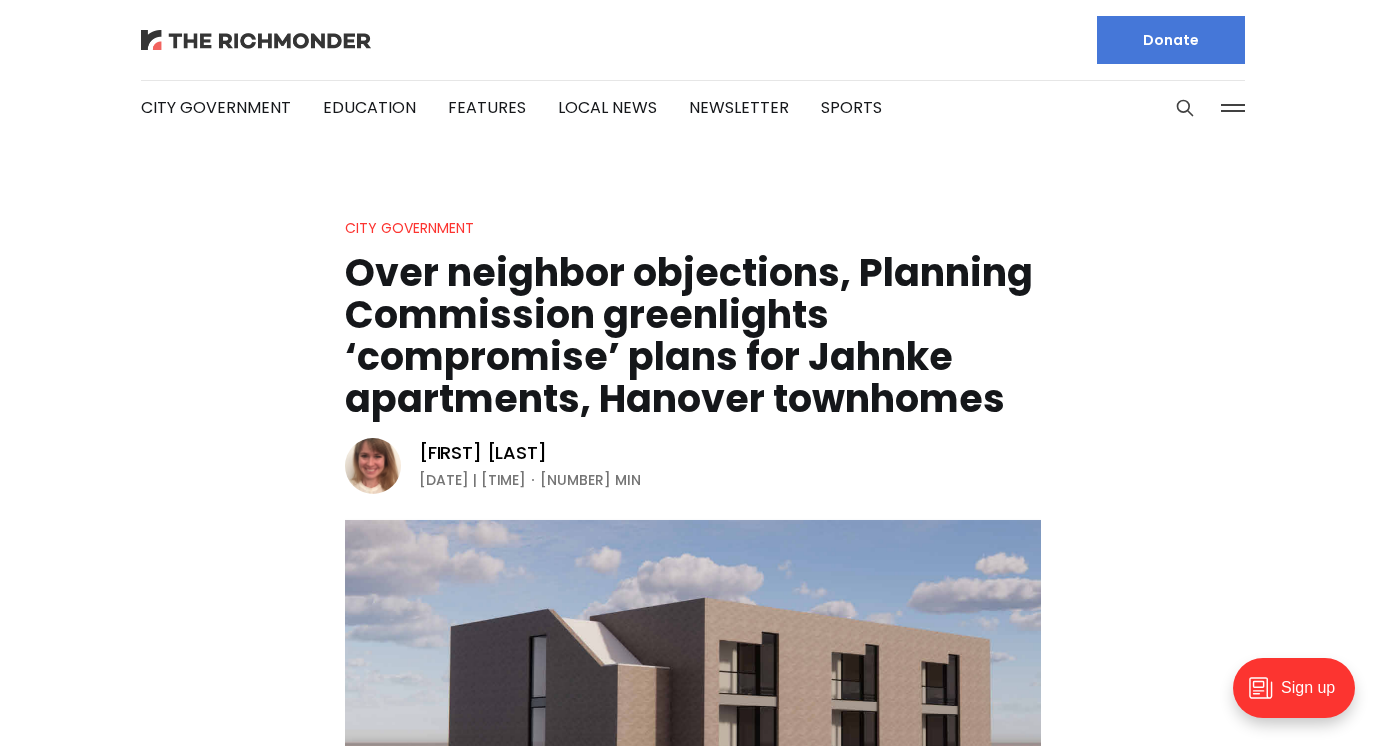 click at bounding box center [256, 40] 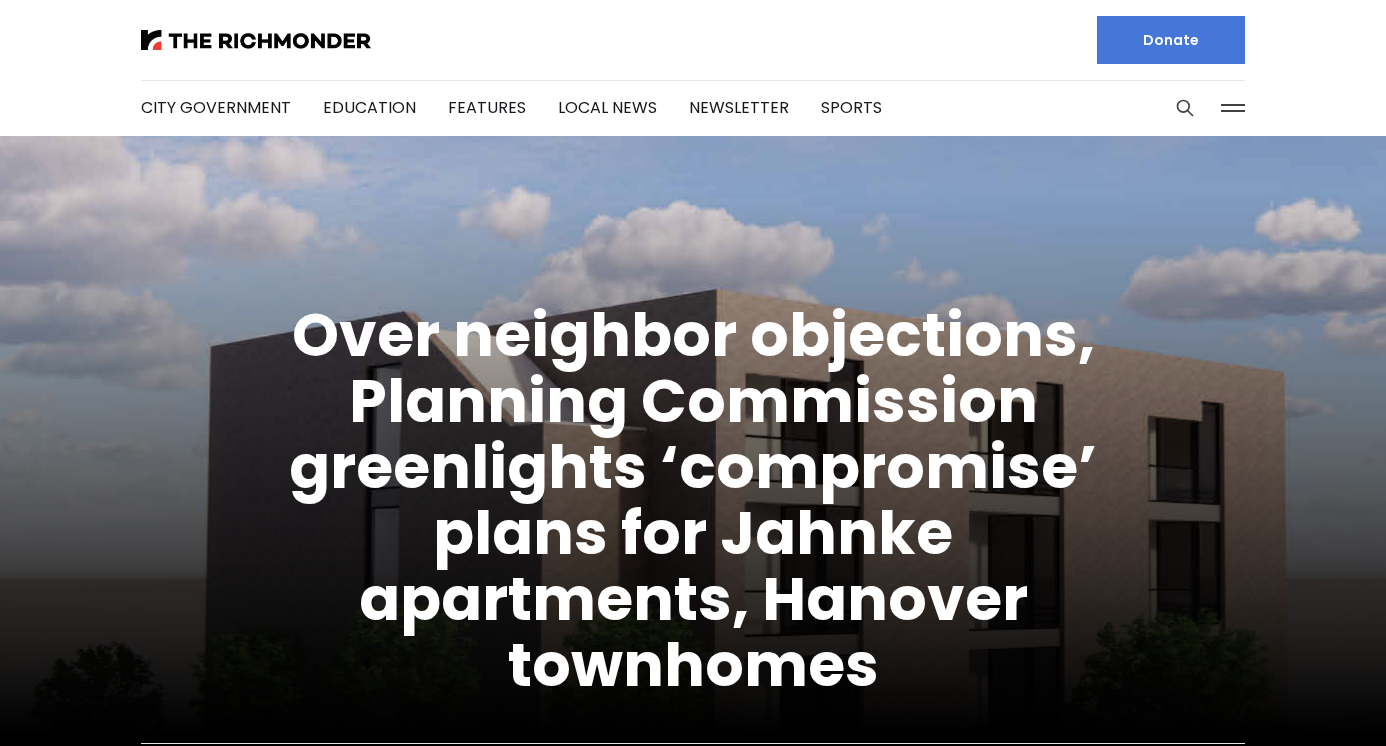 scroll, scrollTop: 0, scrollLeft: 0, axis: both 